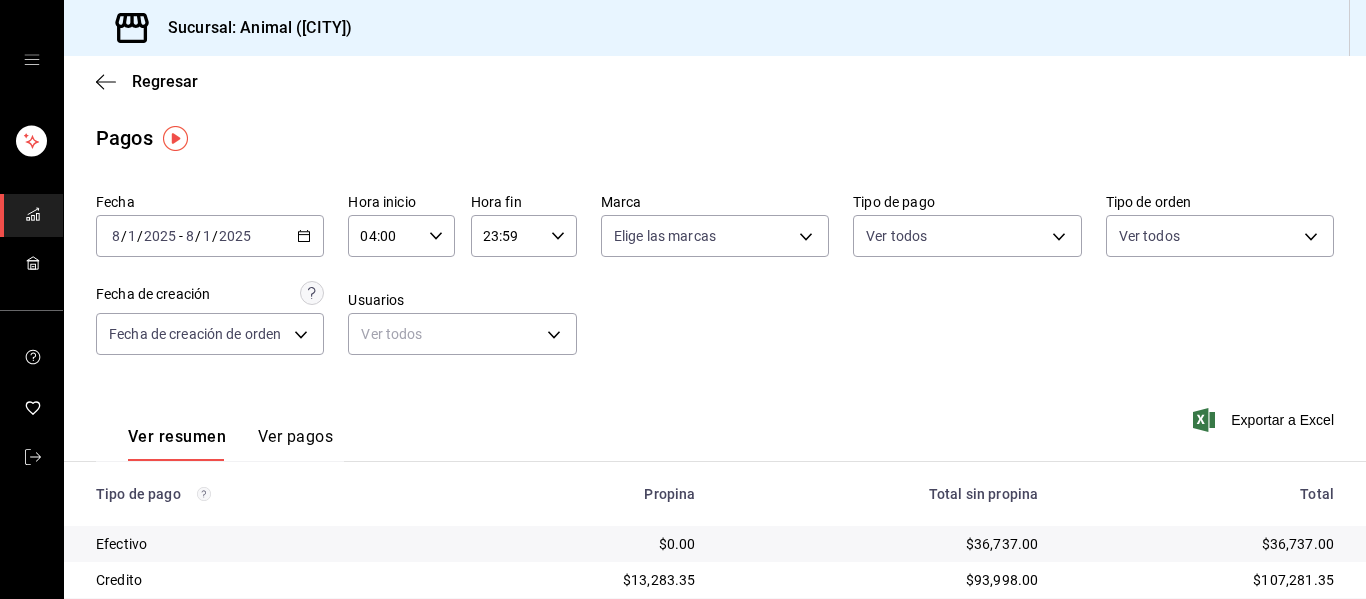scroll, scrollTop: 0, scrollLeft: 0, axis: both 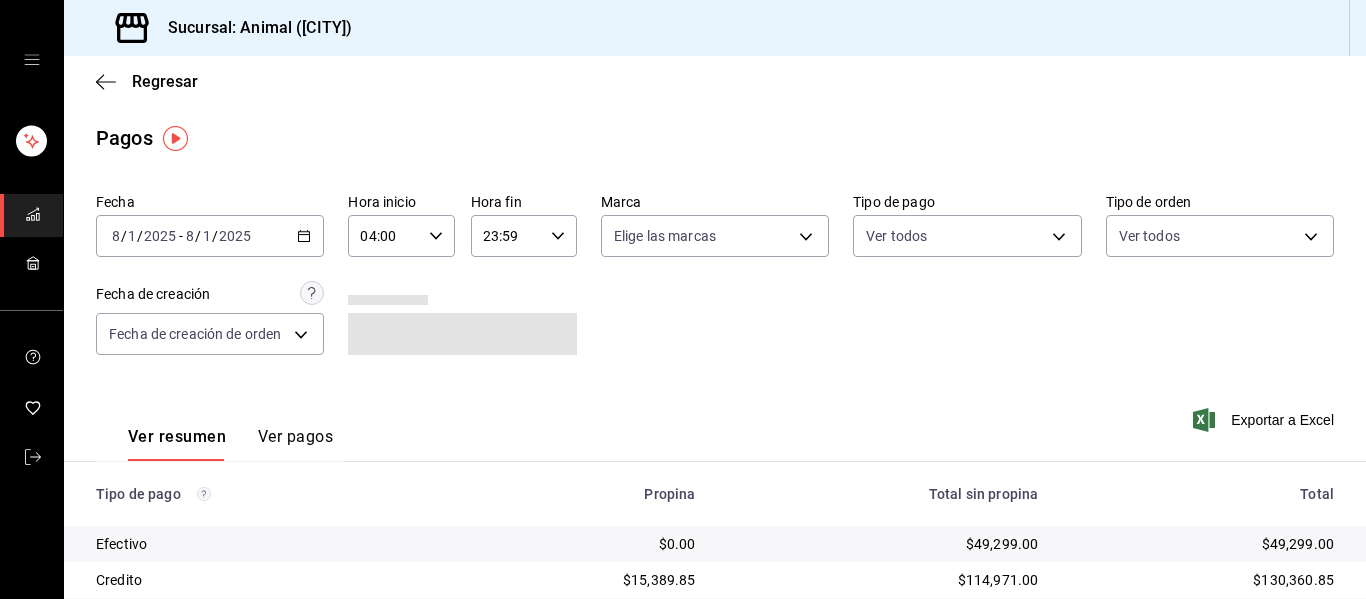 click on "04:00 Hora inicio" at bounding box center [401, 236] 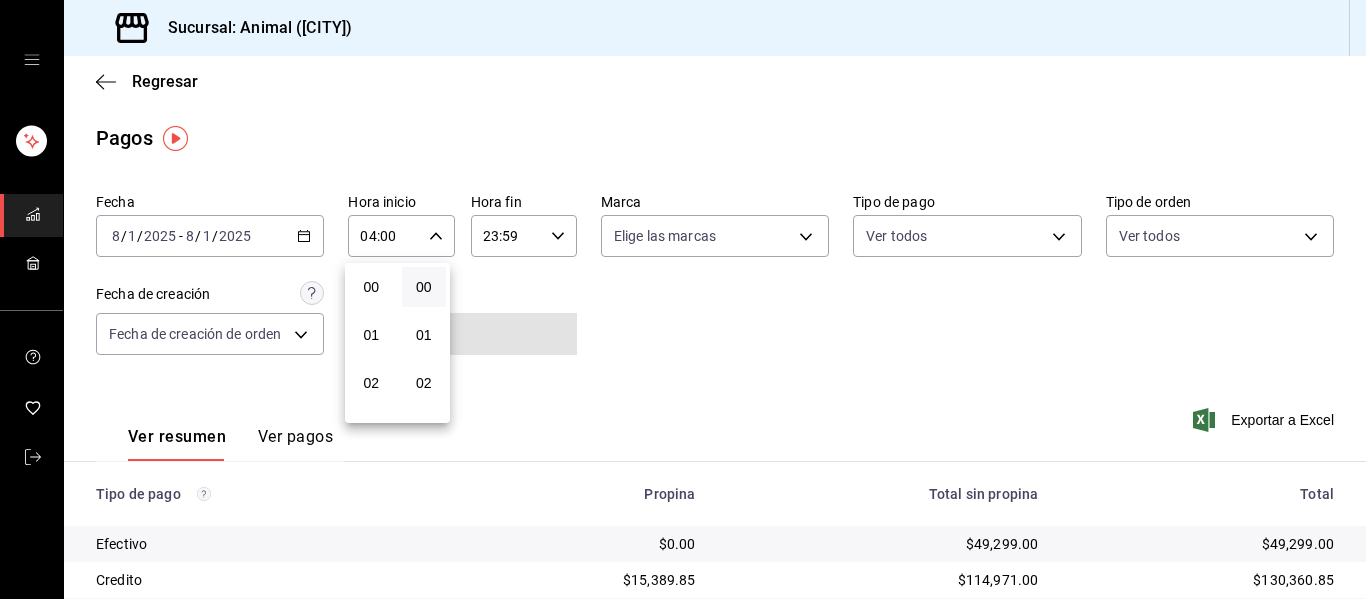 scroll, scrollTop: 192, scrollLeft: 0, axis: vertical 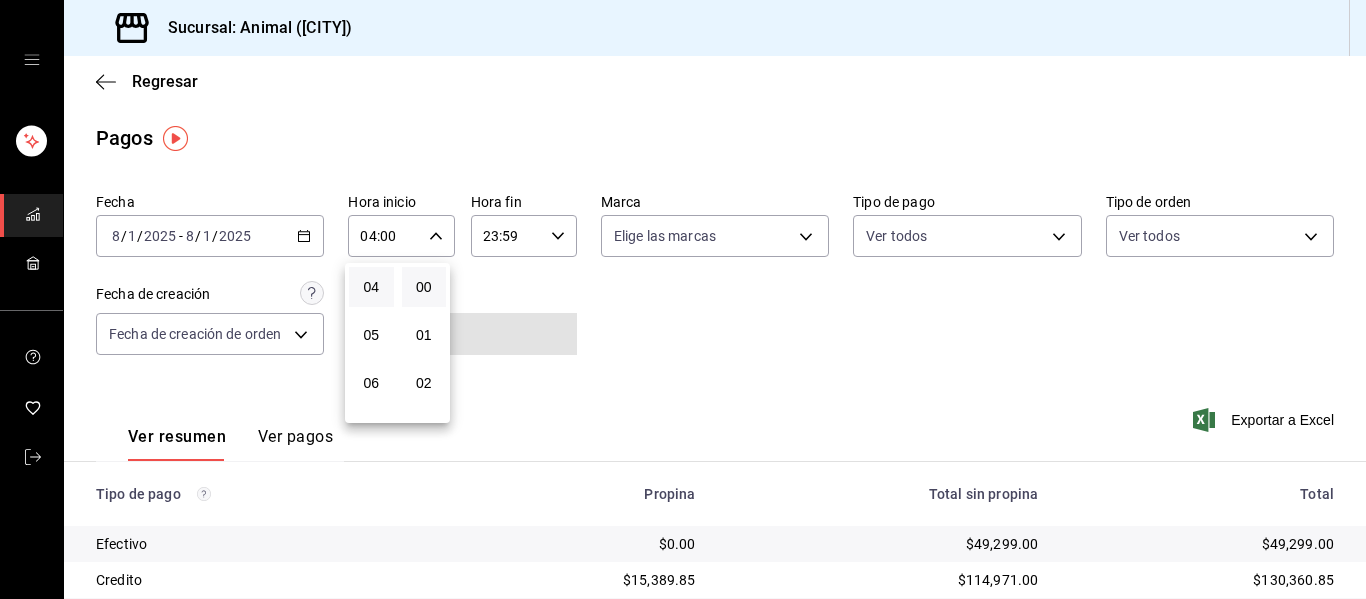 click at bounding box center [683, 299] 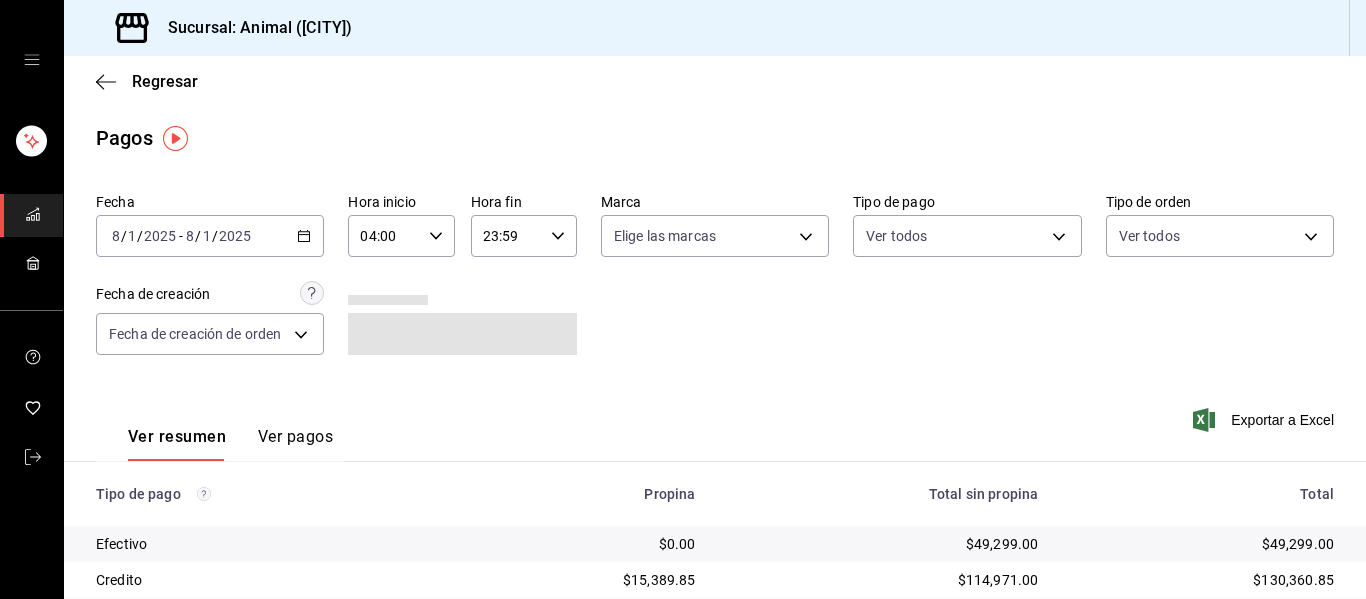 click 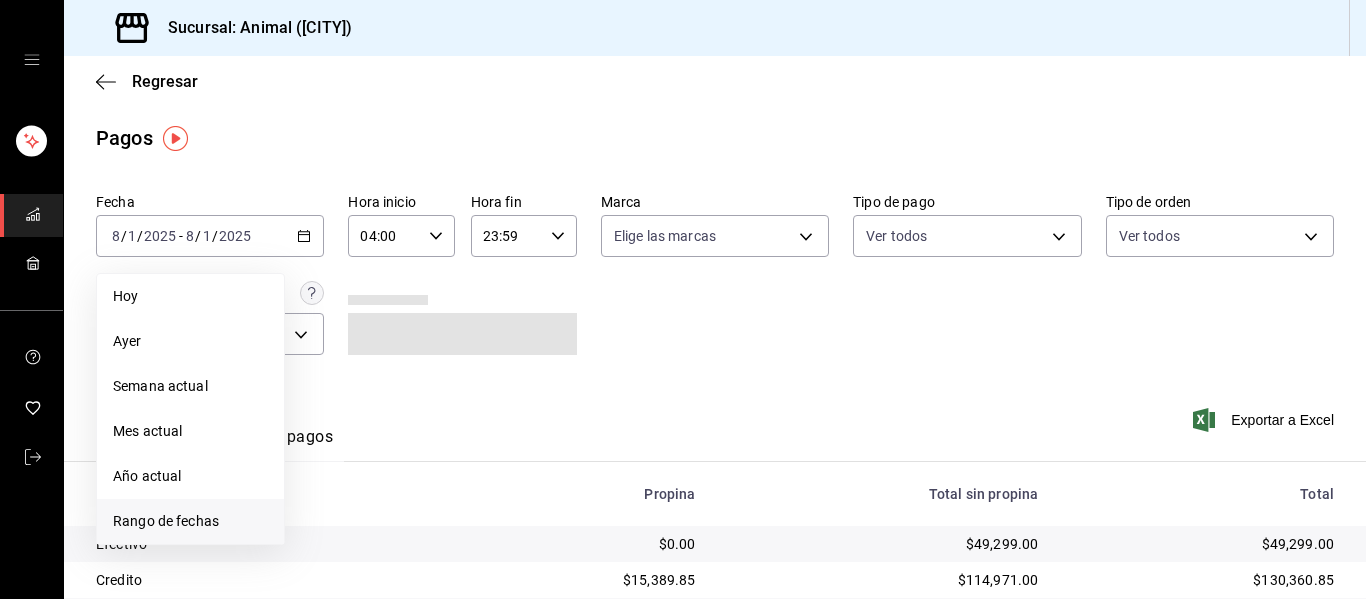 click on "Rango de fechas" at bounding box center [190, 521] 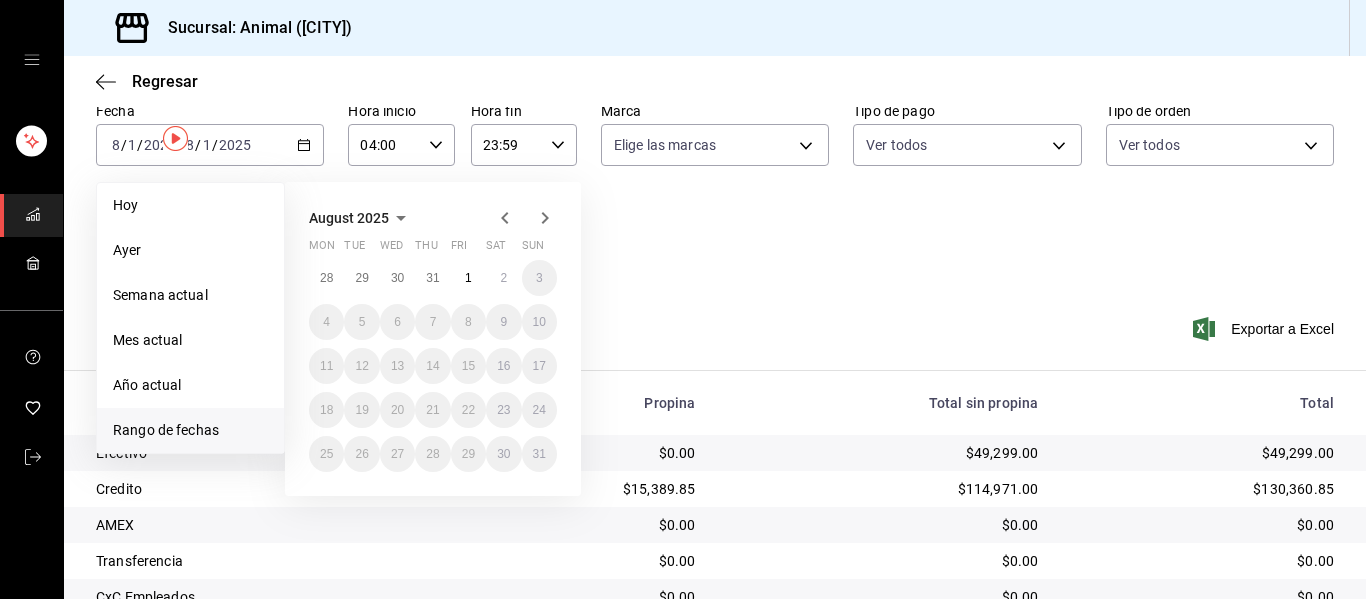 scroll, scrollTop: 0, scrollLeft: 0, axis: both 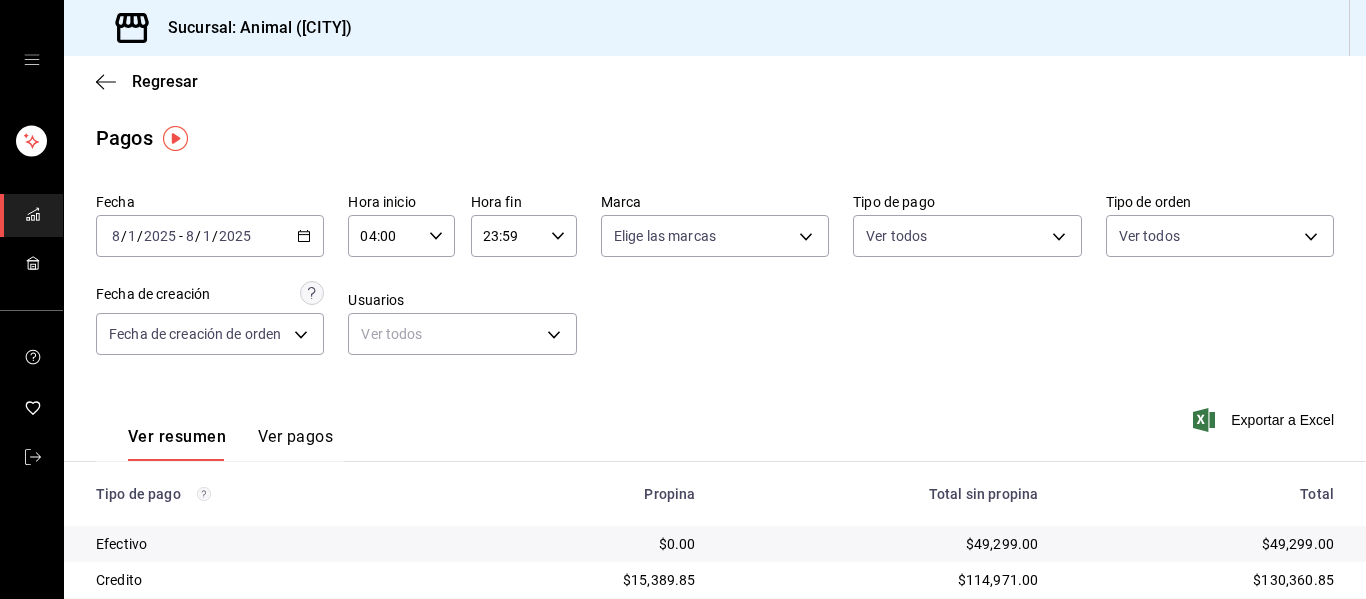 click 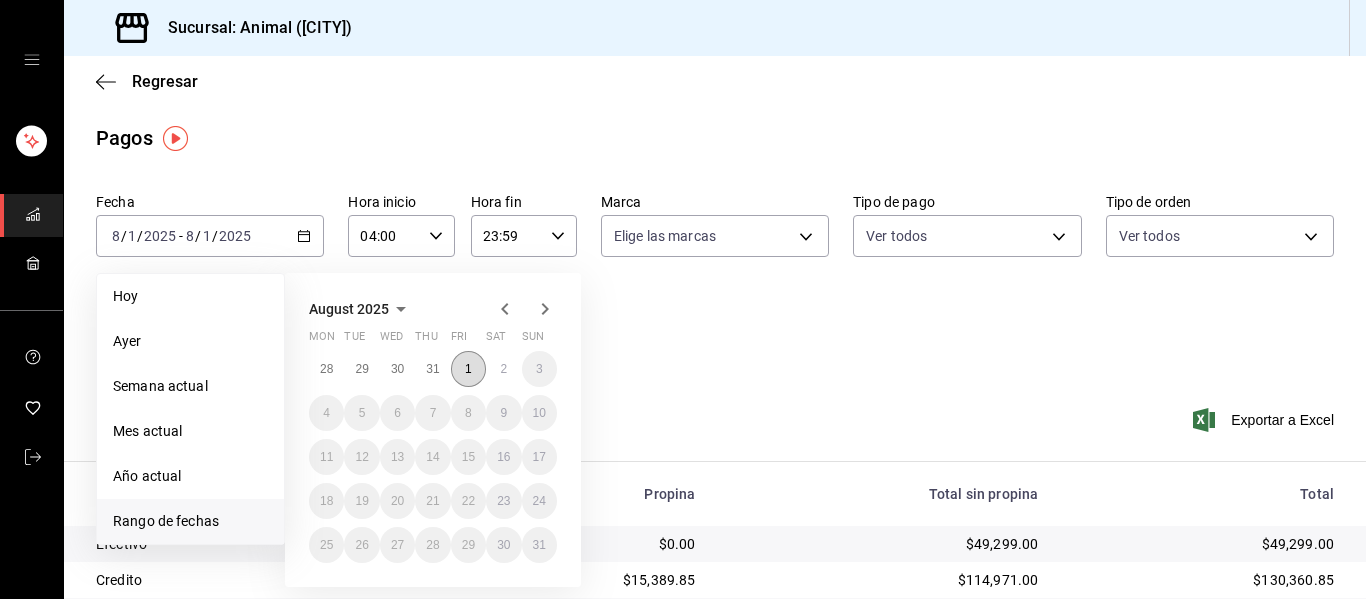 click on "1" at bounding box center [468, 369] 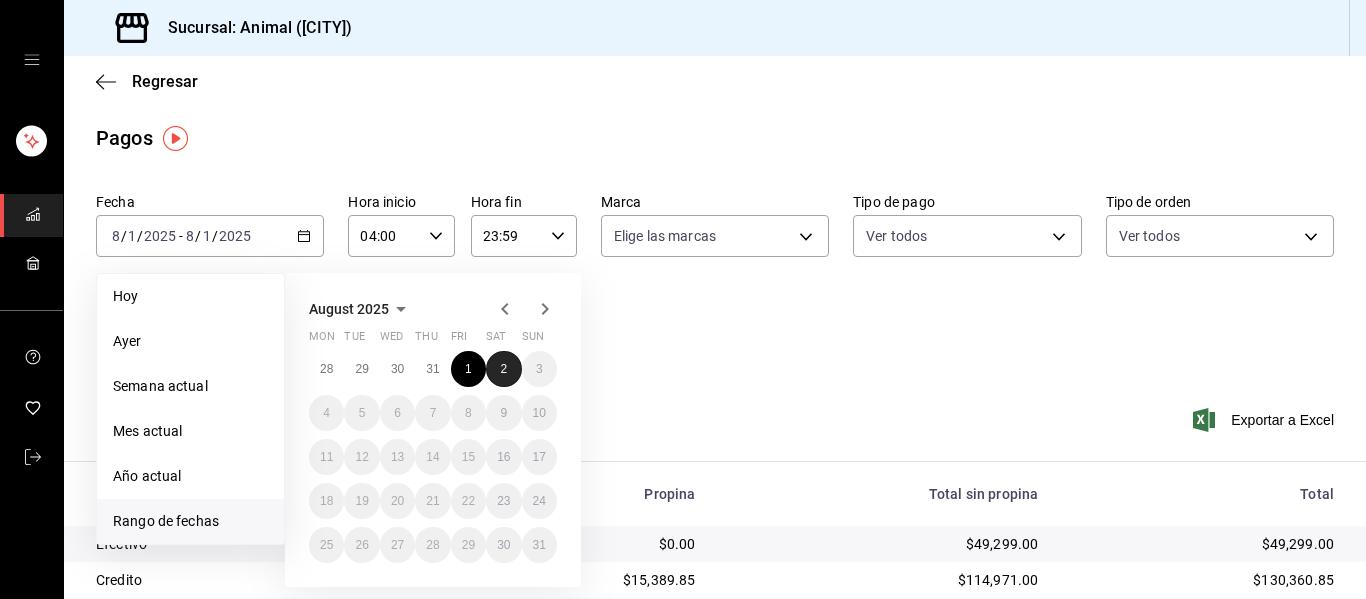 click on "2" at bounding box center (503, 369) 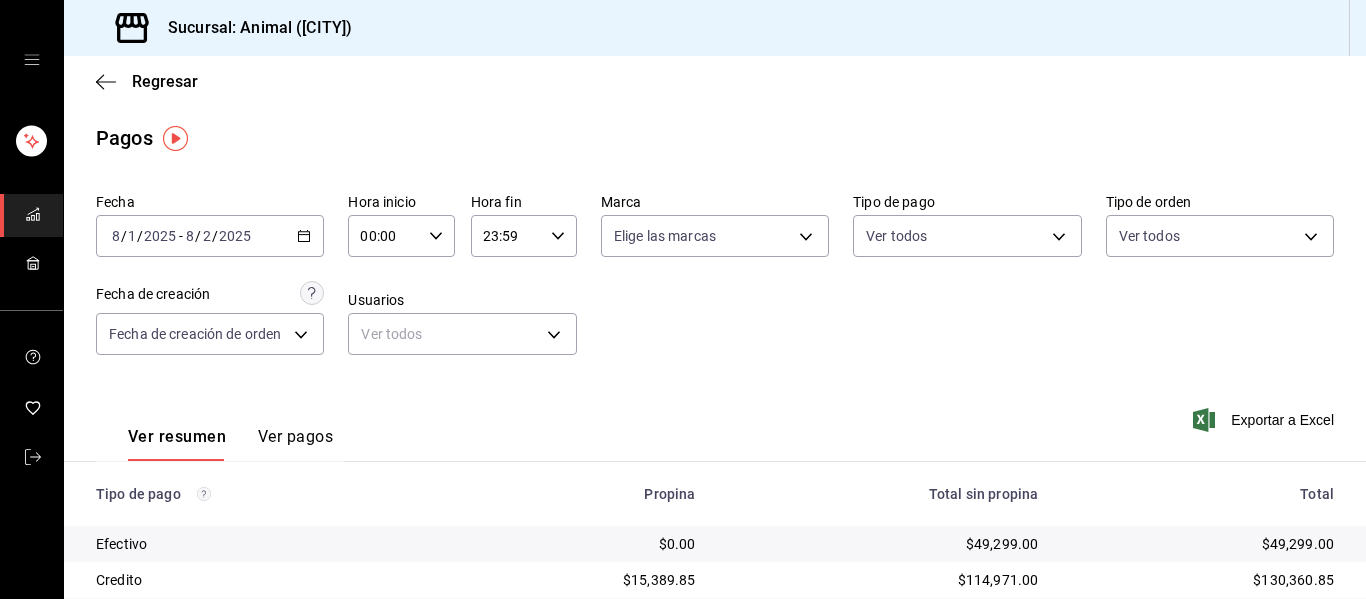 click 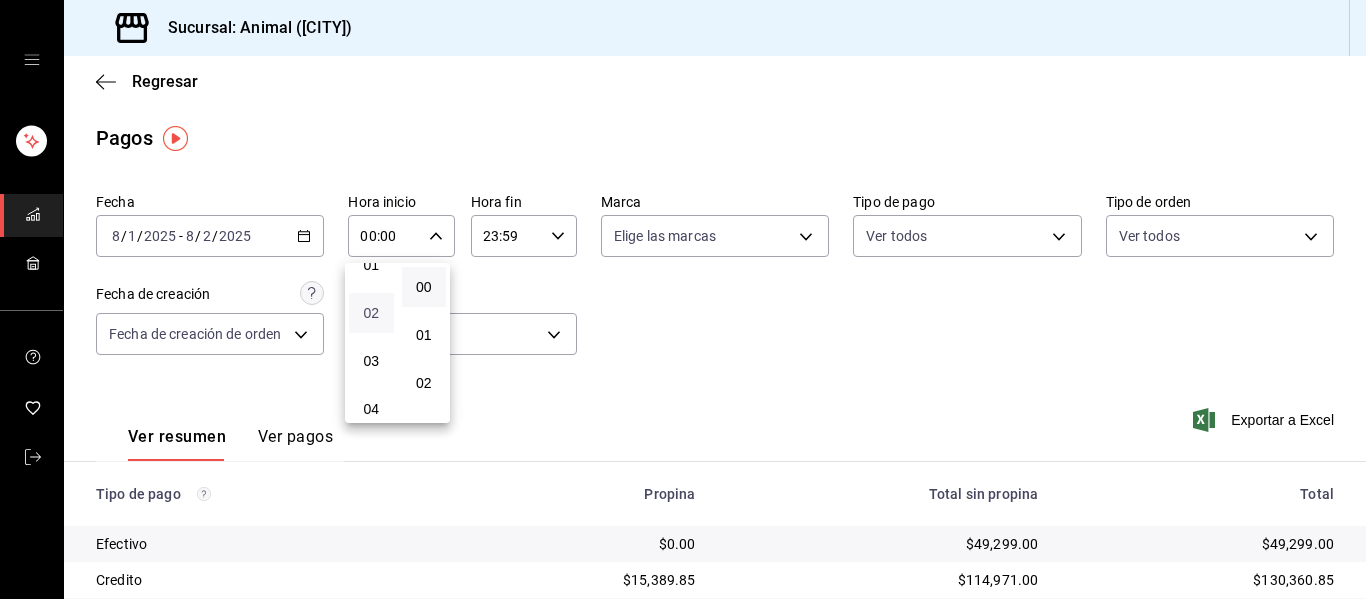 scroll, scrollTop: 100, scrollLeft: 0, axis: vertical 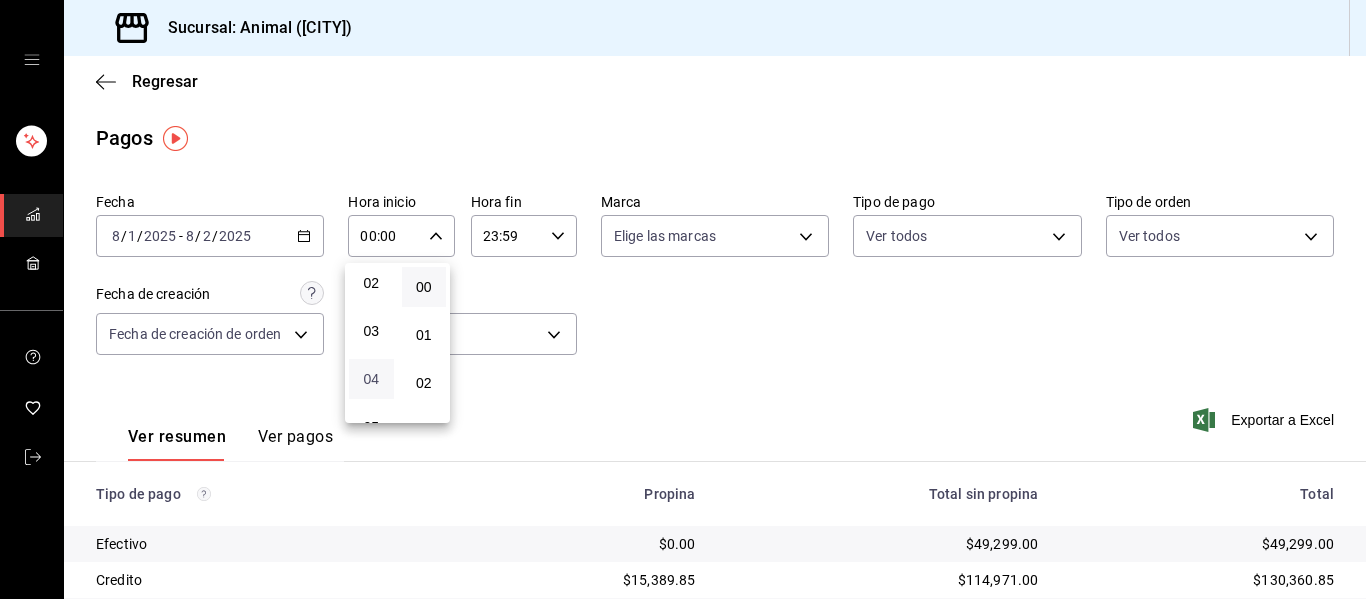 click on "04" at bounding box center [371, 379] 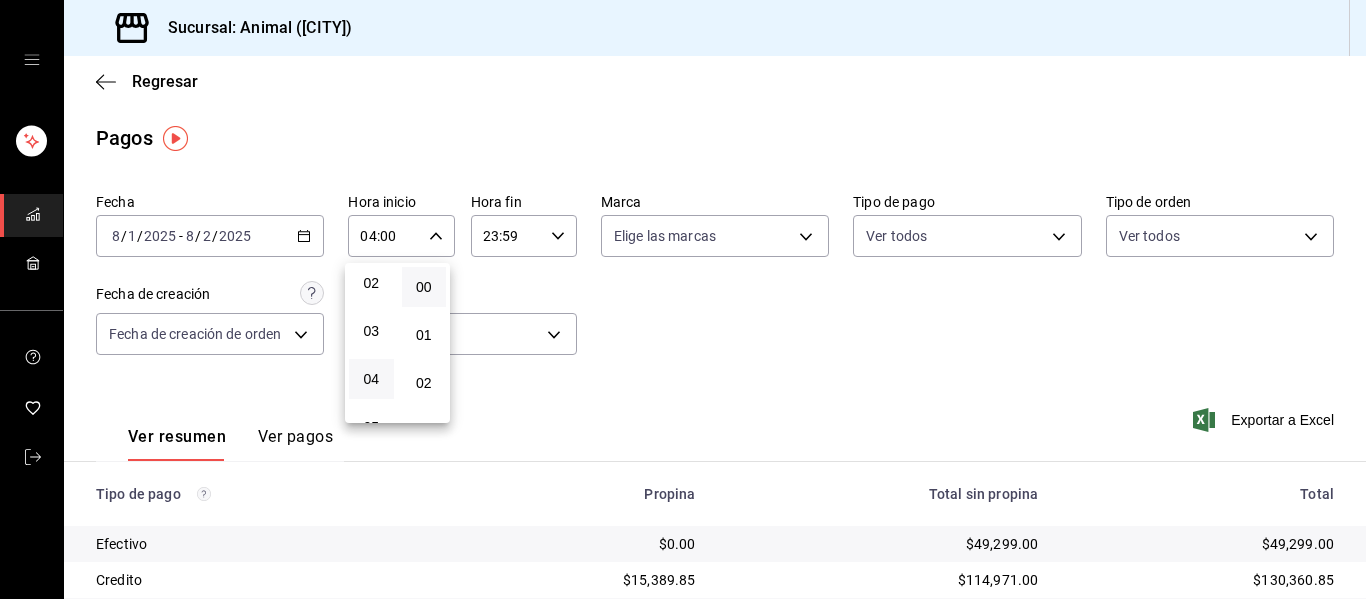 click at bounding box center (683, 299) 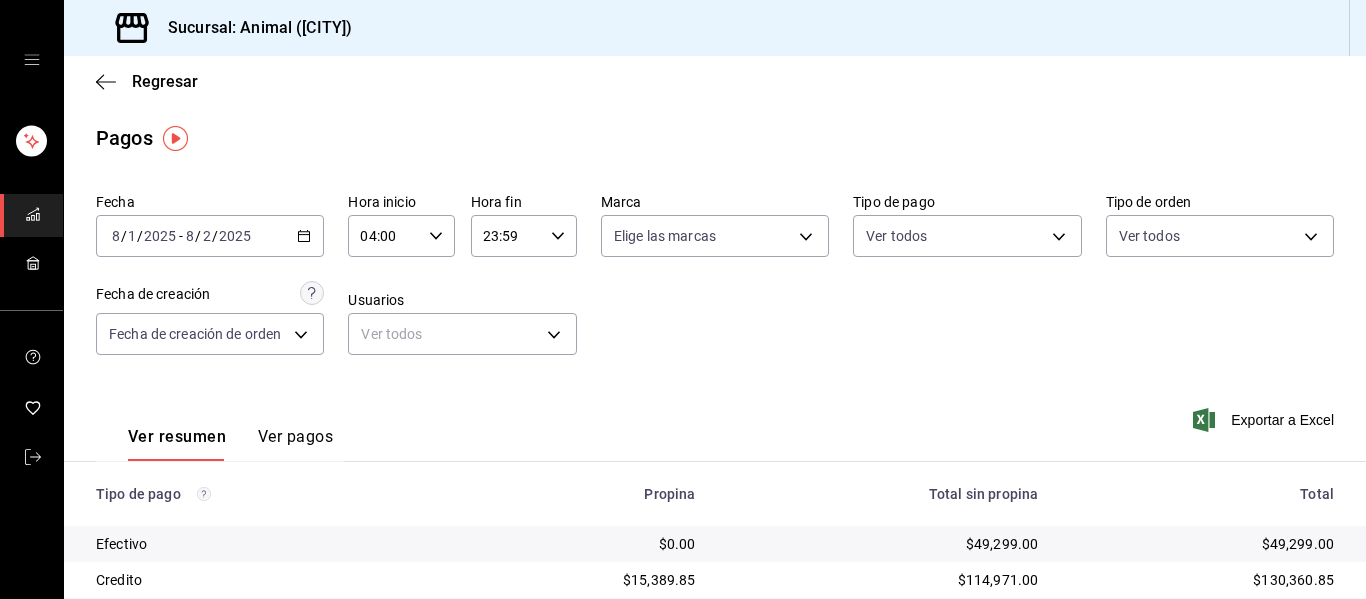 click 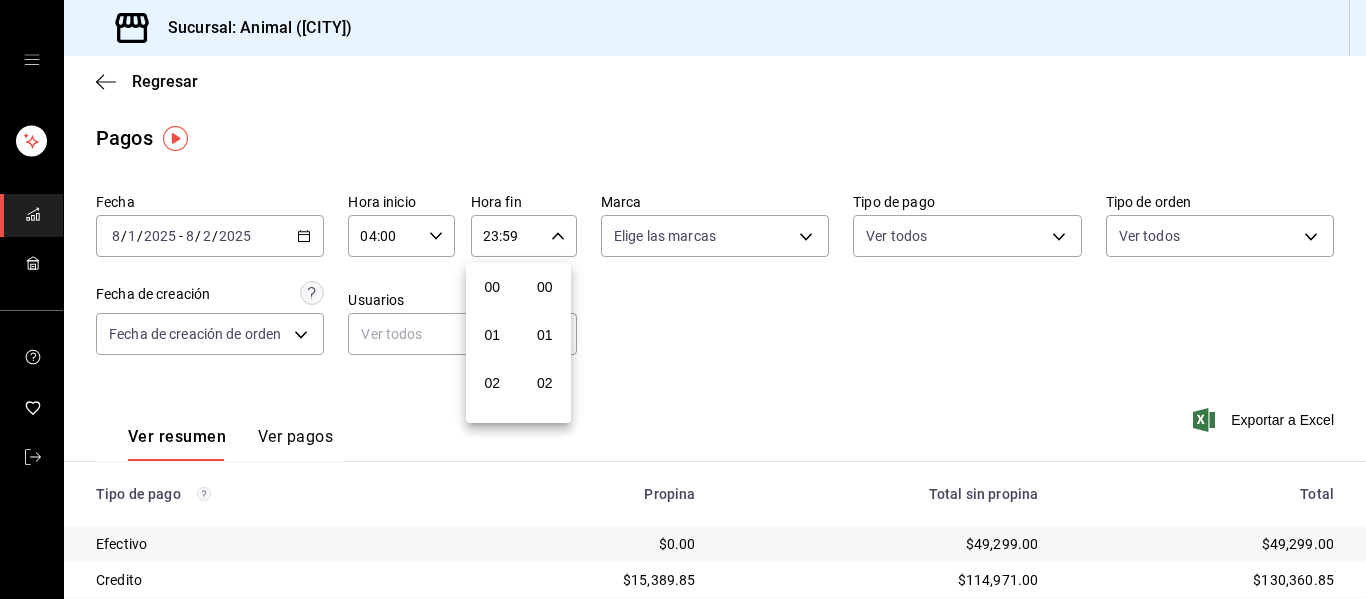scroll, scrollTop: 992, scrollLeft: 0, axis: vertical 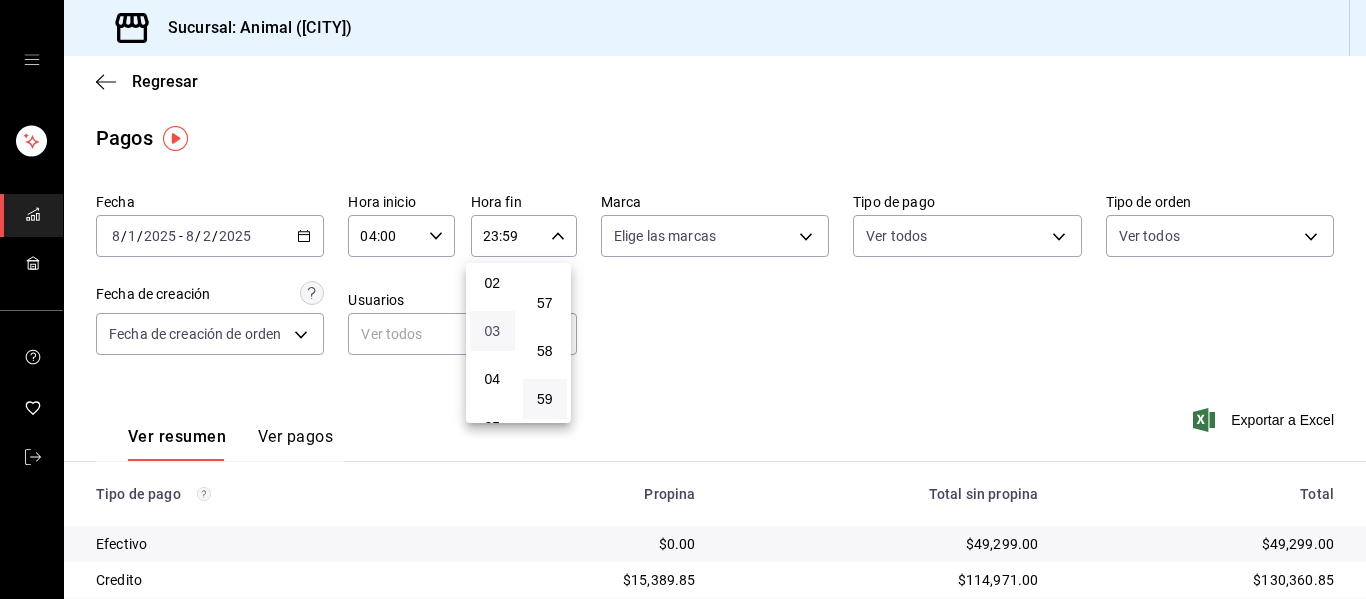 click on "03" at bounding box center [492, 331] 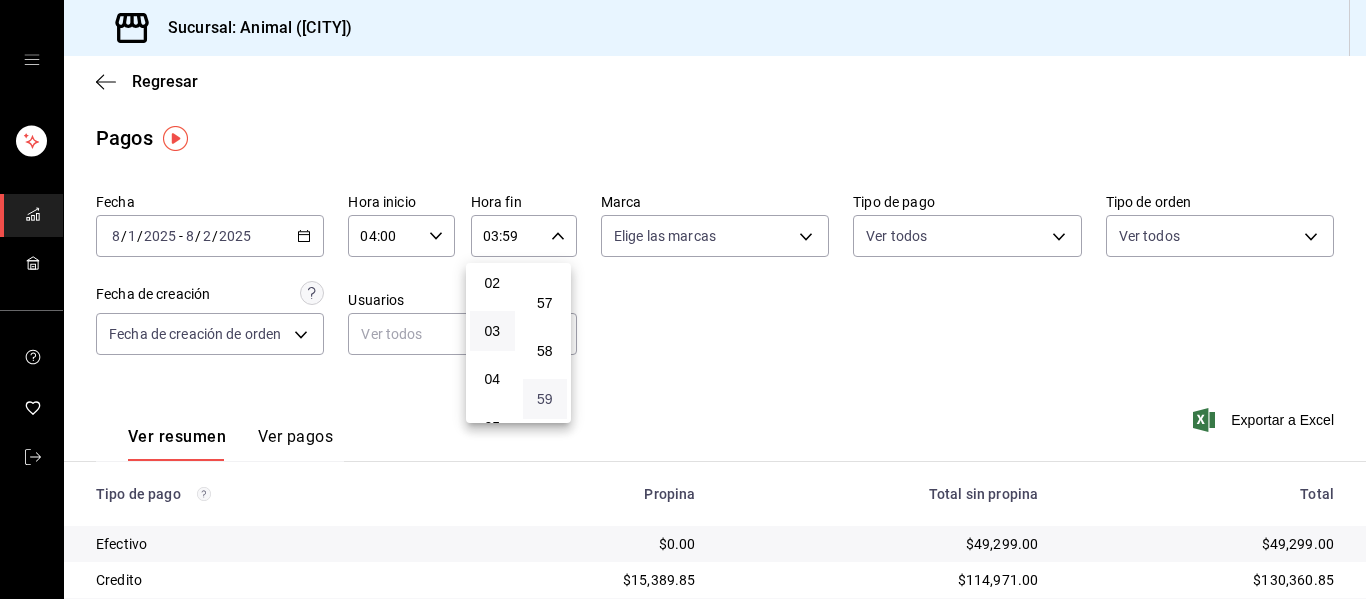 click on "59" at bounding box center [545, 399] 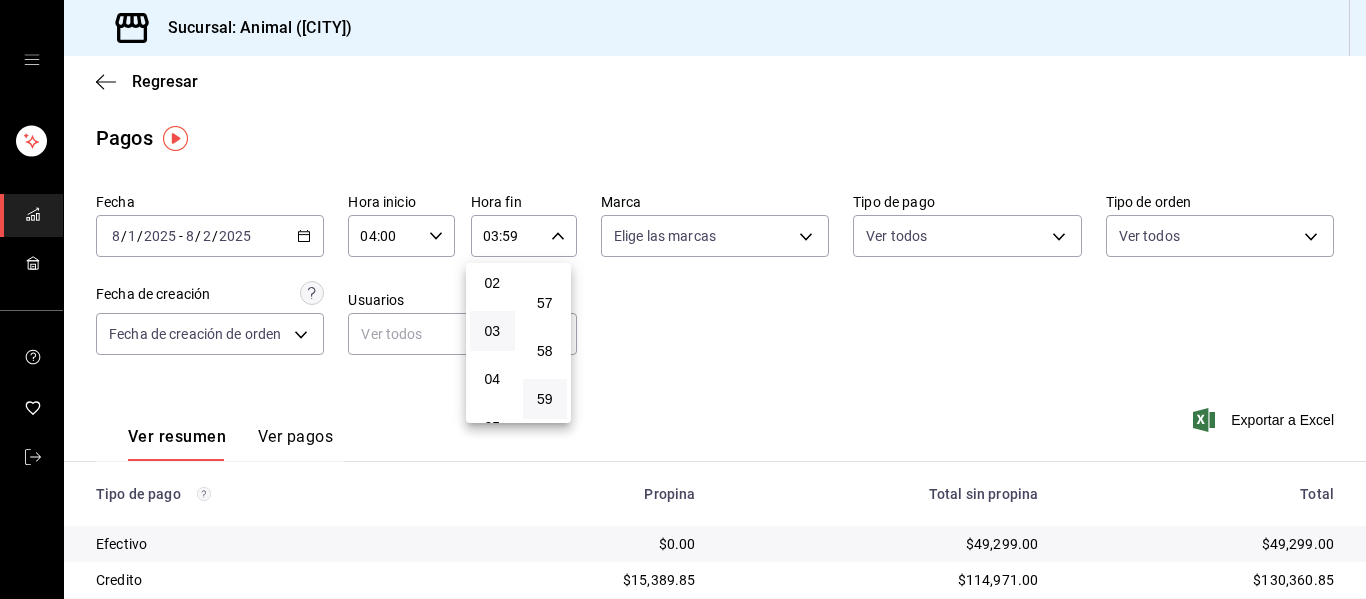 click at bounding box center (683, 299) 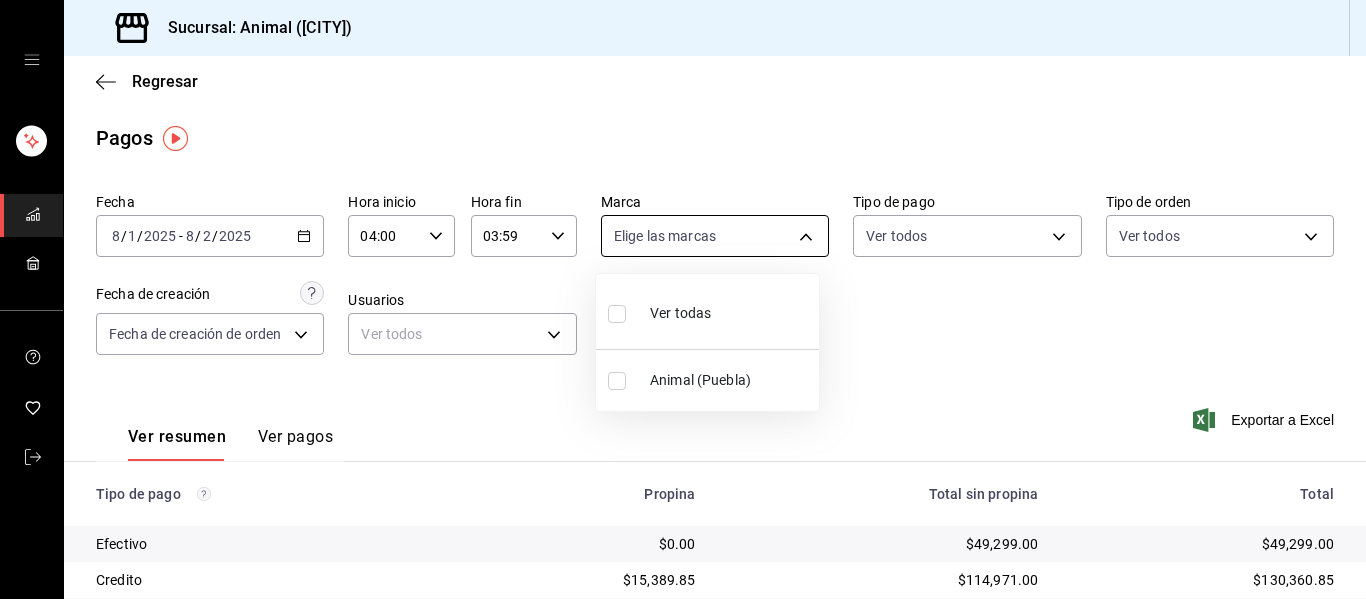 click on "Sucursal: Animal (Puebla) Regresar Pagos Fecha 2025-08-01 8 / 1 / 2025 - 2025-08-02 8 / 2 / 2025 Hora inicio 04:00 Hora inicio Hora fin 03:59 Hora fin Marca Elige las marcas Tipo de pago Ver todos Tipo de orden Ver todos Fecha de creación   Fecha de creación de orden ORDER Usuarios Ver todos null Ver resumen Ver pagos Exportar a Excel Tipo de pago   Propina Total sin propina Total Efectivo $0.00 $49,299.00 $49,299.00 Credito $15,389.85 $114,971.00 $130,360.85 AMEX $0.00 $0.00 $0.00 Transferencia $0.00 $0.00 $0.00 CxC Empleados $0.00 $0.00 $0.00 CxC Clientes $0.00 $0.00 $0.00 Debito $2,680.80 $27,510.00 $30,190.80 USD $0.00 $0.00 $0.00 Total $18,070.65 $191,780.00 $209,850.65 GANA 1 MES GRATIS EN TU SUSCRIPCIÓN AQUÍ ¿Recuerdas cómo empezó tu restaurante?
Hoy puedes ayudar a un colega a tener el mismo cambio que tú viviste.
Recomienda Parrot directamente desde tu Portal Administrador.
Es fácil y rápido.
🎁 Por cada restaurante que se una, ganas 1 mes gratis. Ver video tutorial Ir a video" at bounding box center [683, 299] 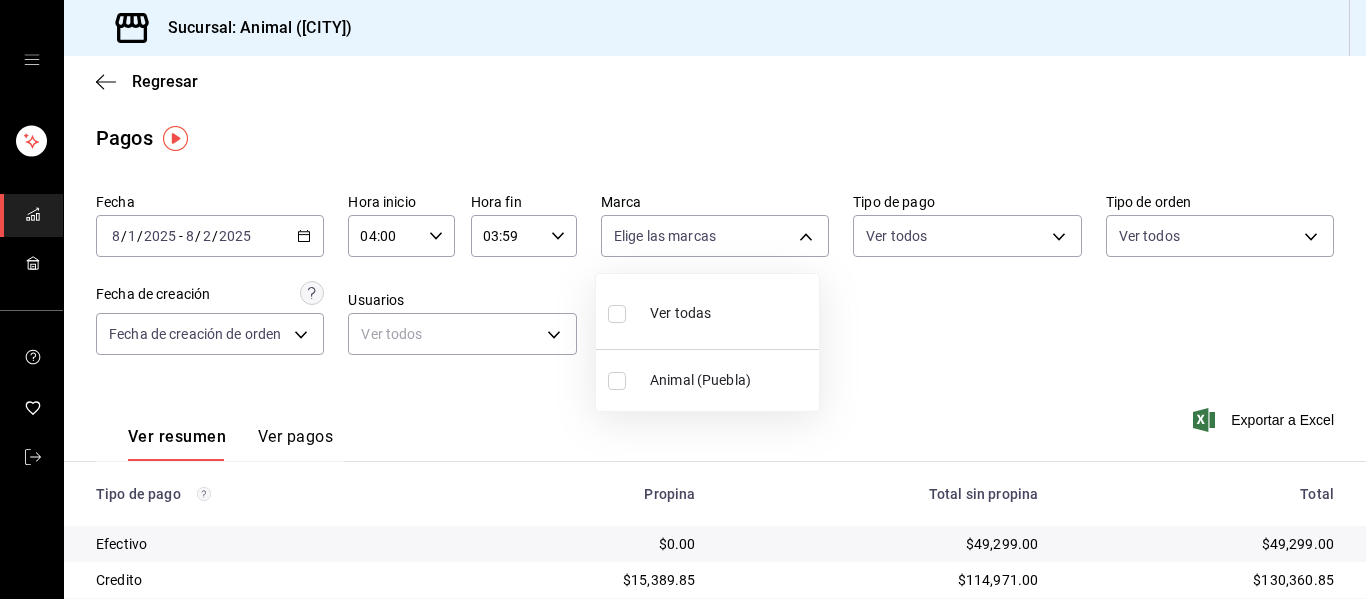 click on "Ver todas" at bounding box center [659, 311] 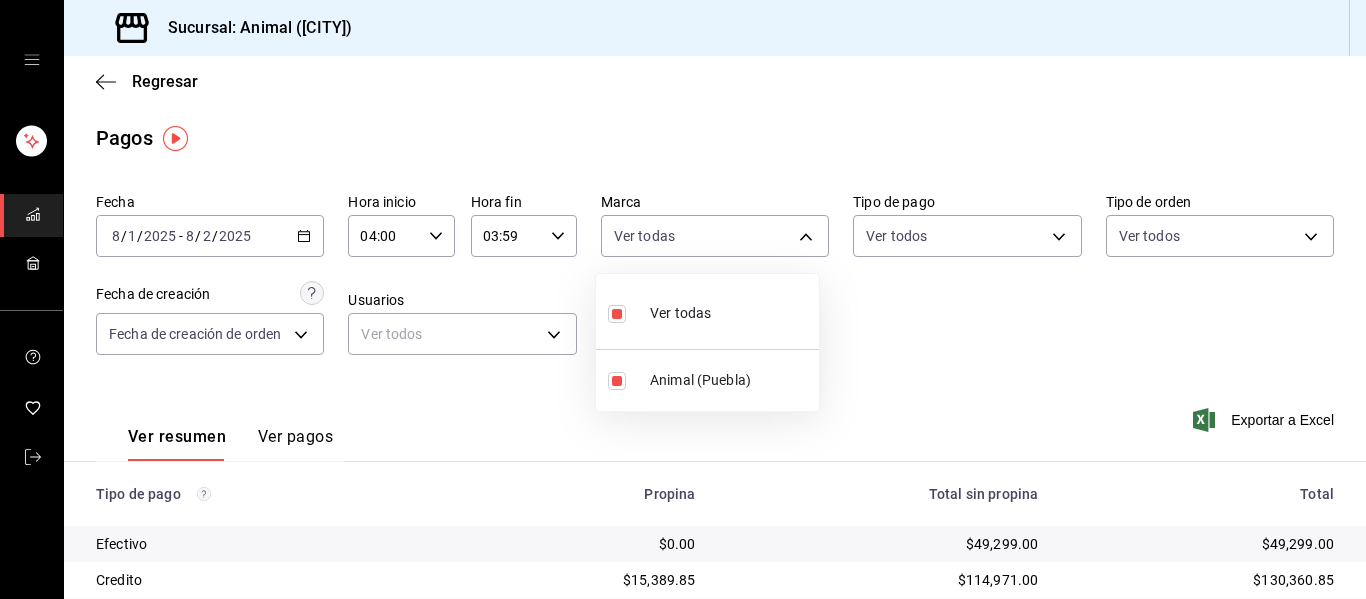 click at bounding box center (683, 299) 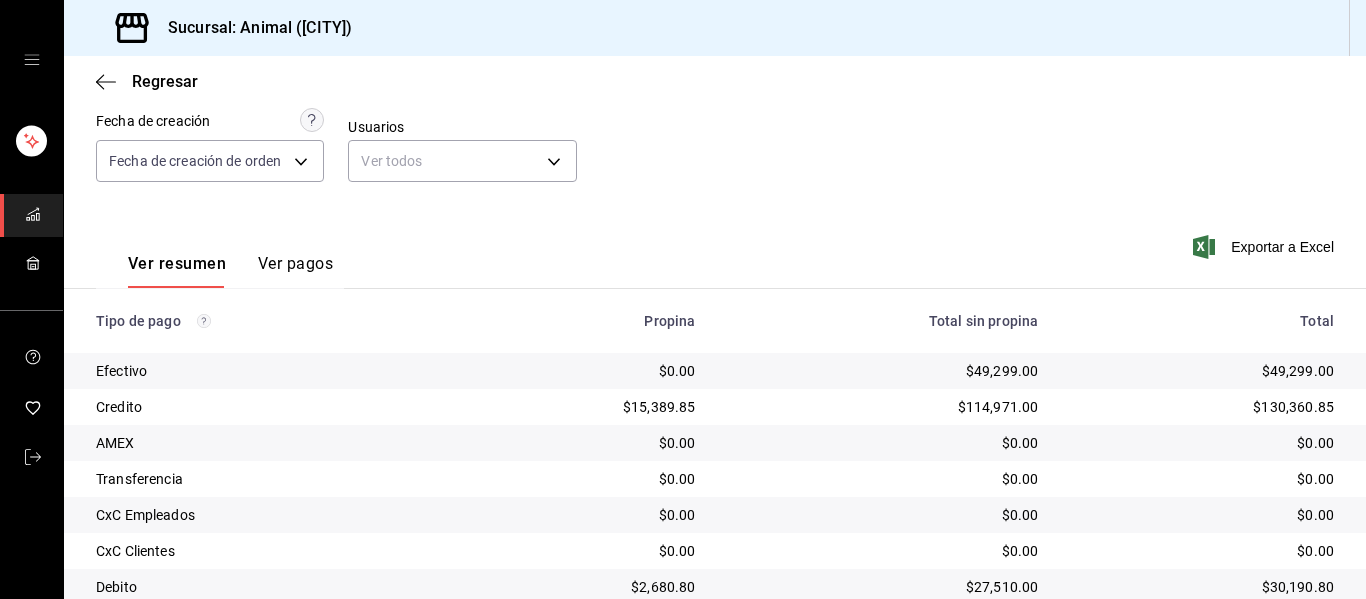 scroll, scrollTop: 284, scrollLeft: 0, axis: vertical 